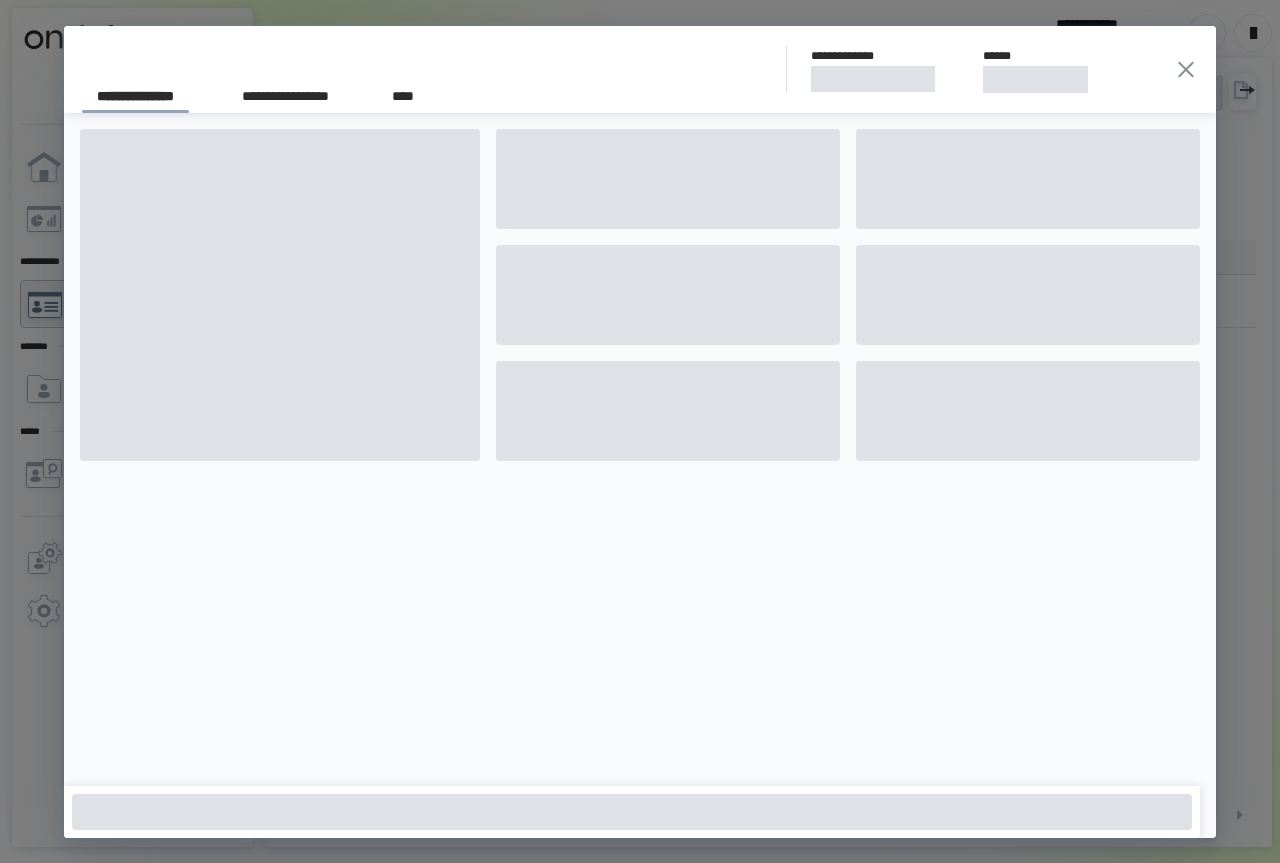 scroll, scrollTop: 0, scrollLeft: 0, axis: both 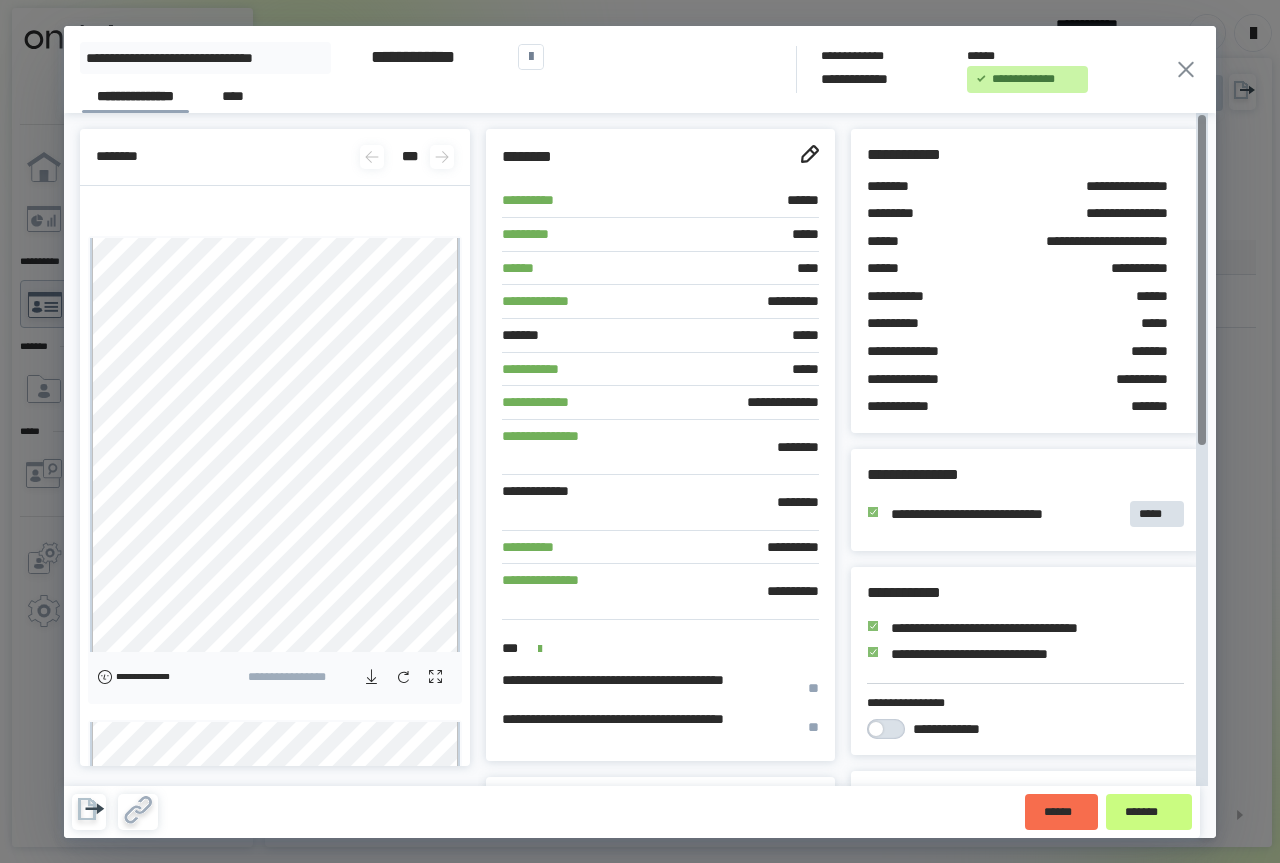 click on "**********" at bounding box center [715, 302] 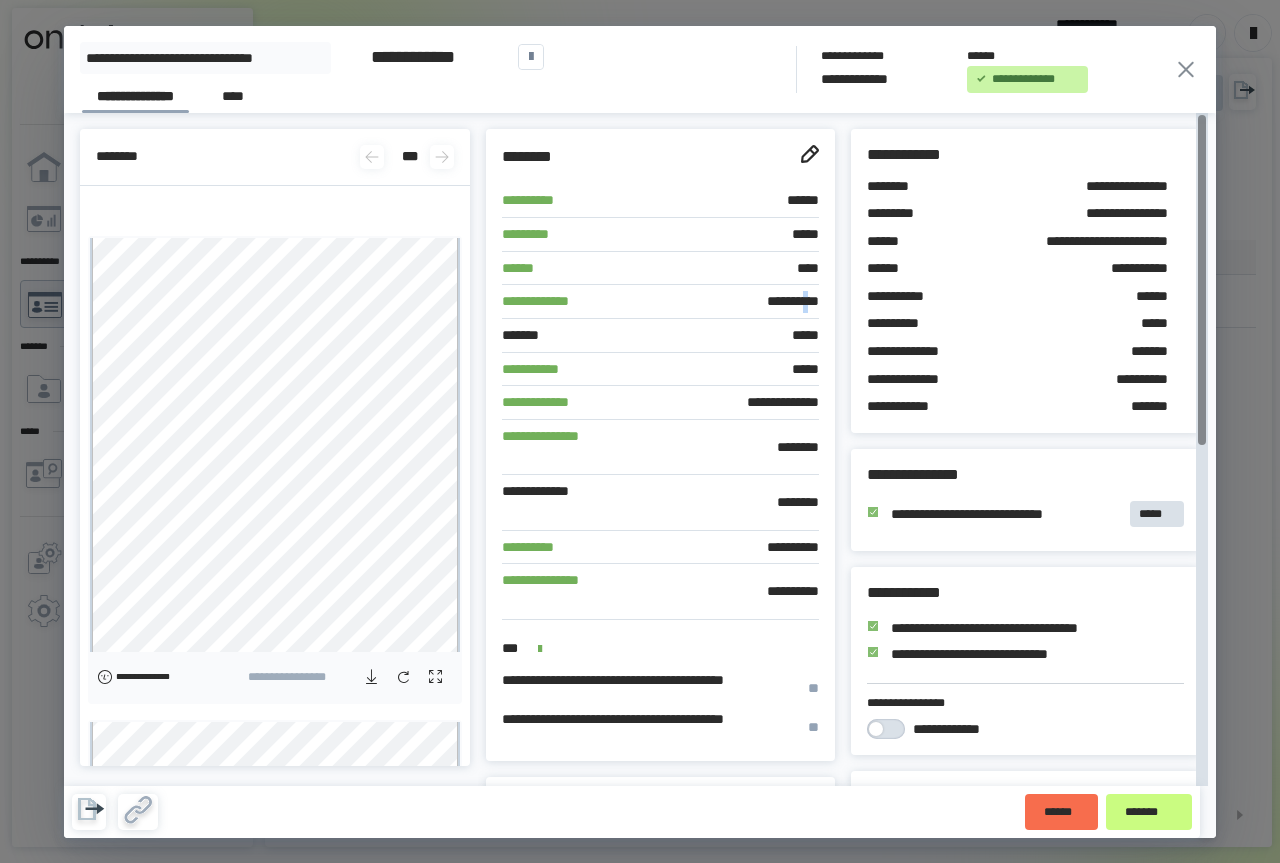 click on "**********" at bounding box center (715, 302) 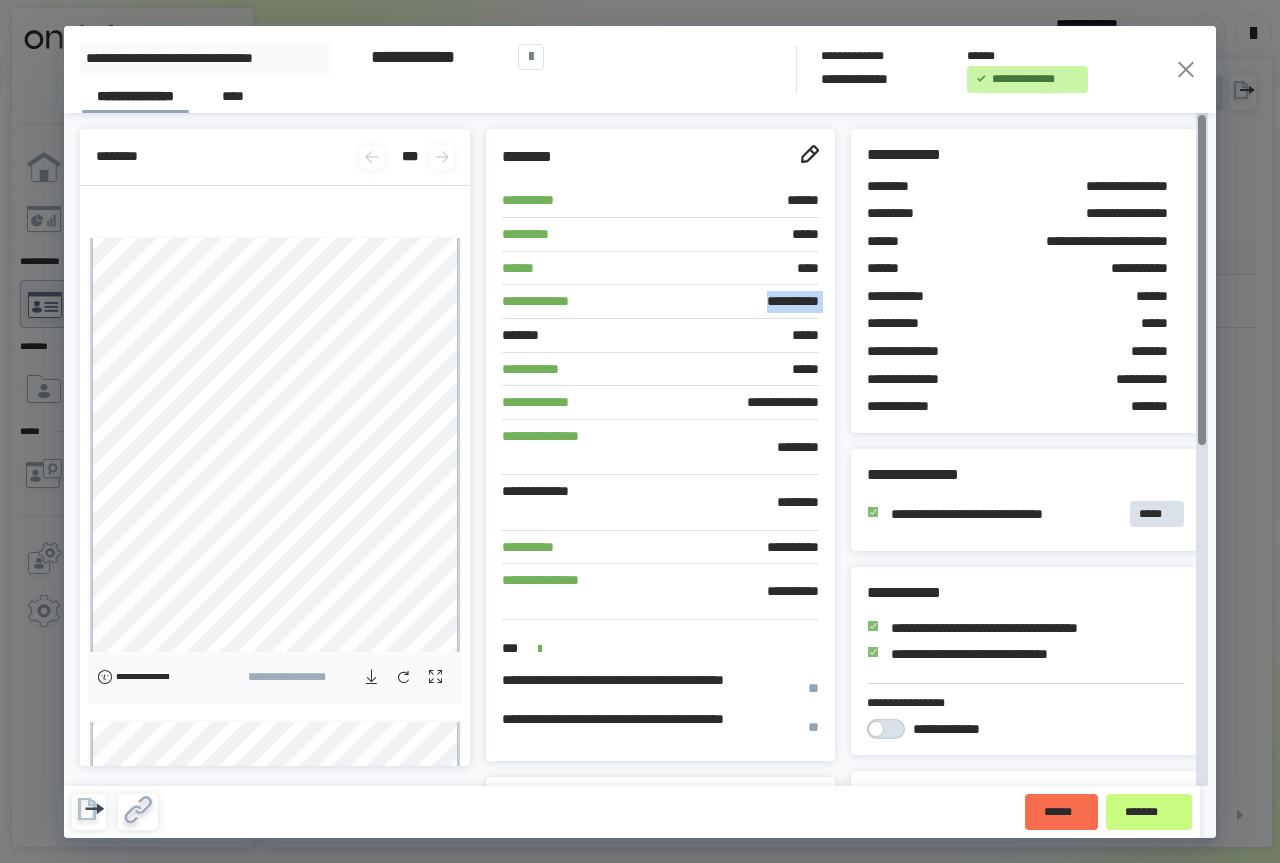 click on "**********" at bounding box center [715, 302] 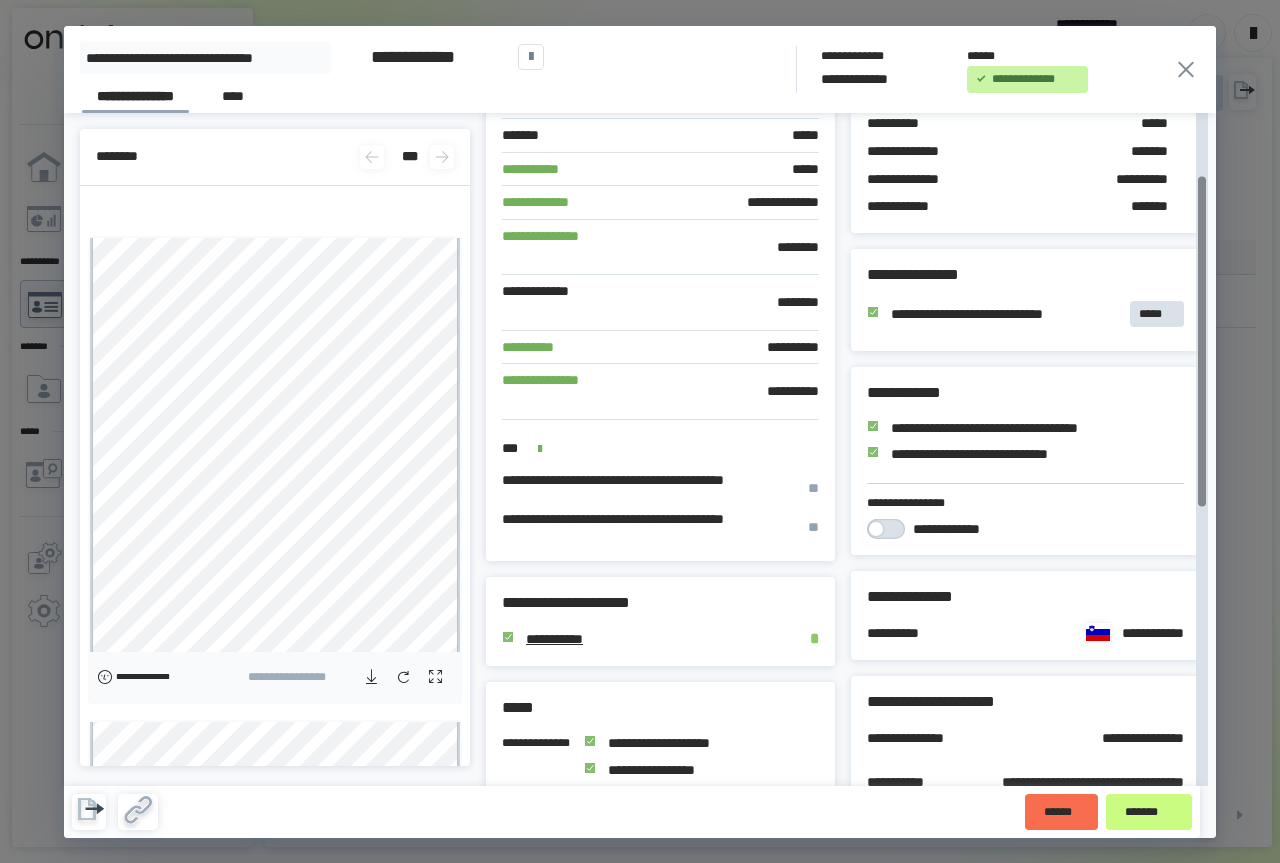 scroll, scrollTop: 0, scrollLeft: 0, axis: both 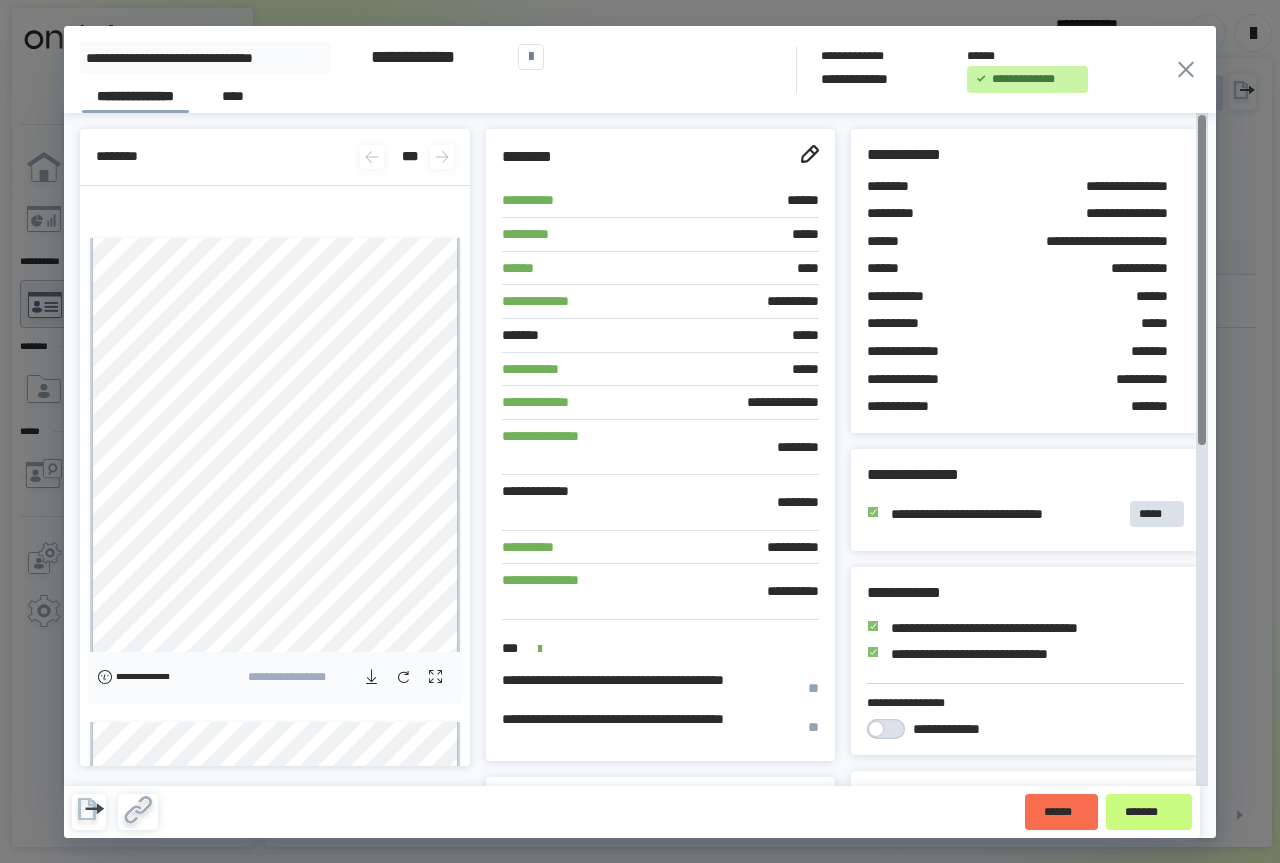 click on "*******" at bounding box center (1133, 407) 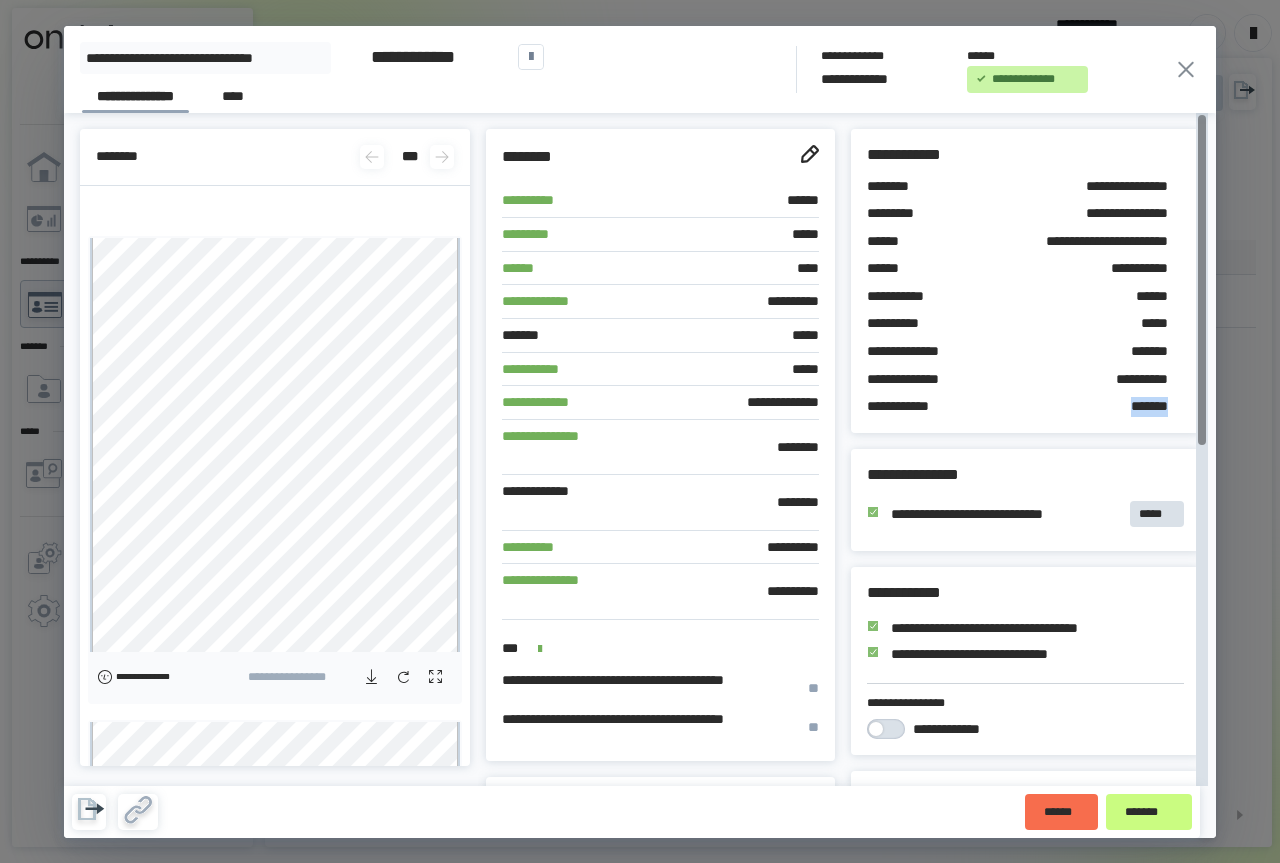 click on "*******" at bounding box center (1133, 407) 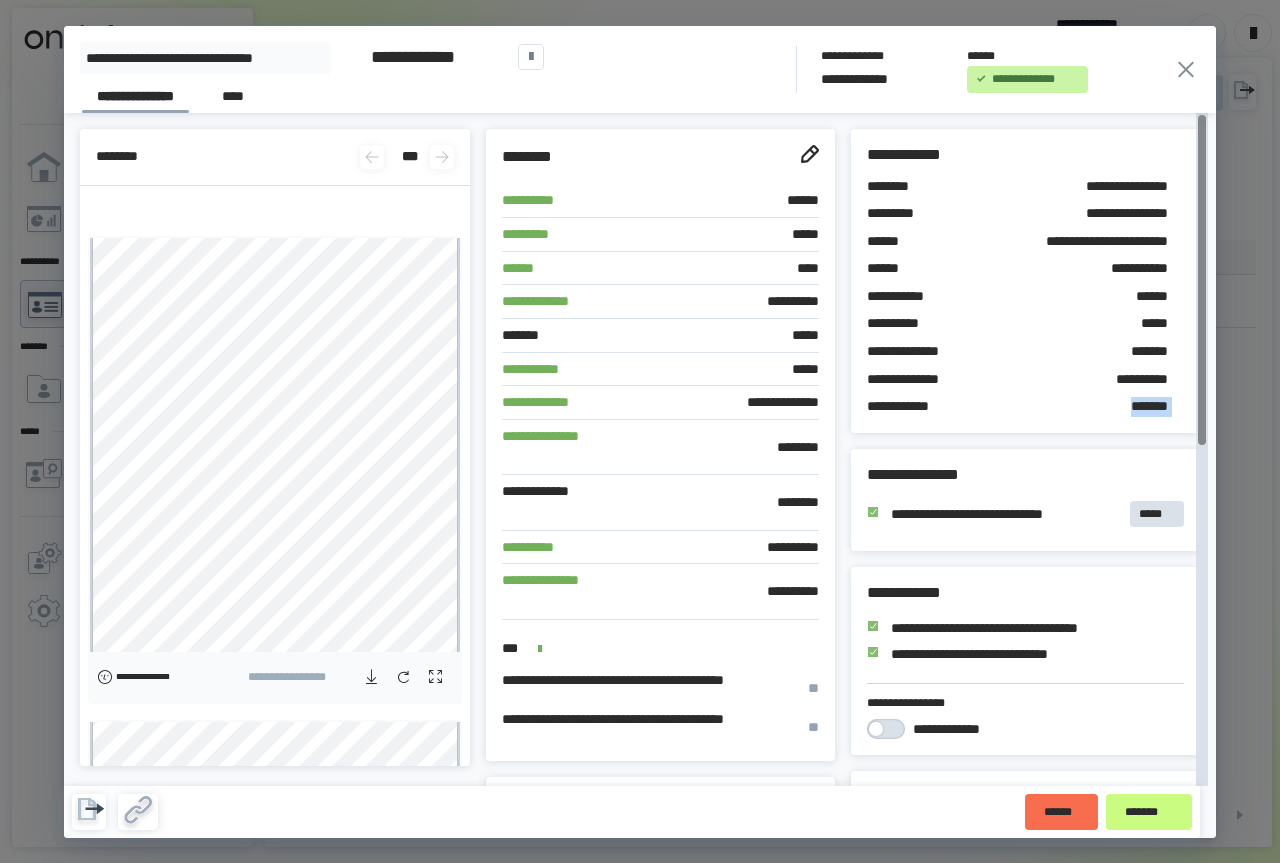 click on "*******" at bounding box center [1133, 407] 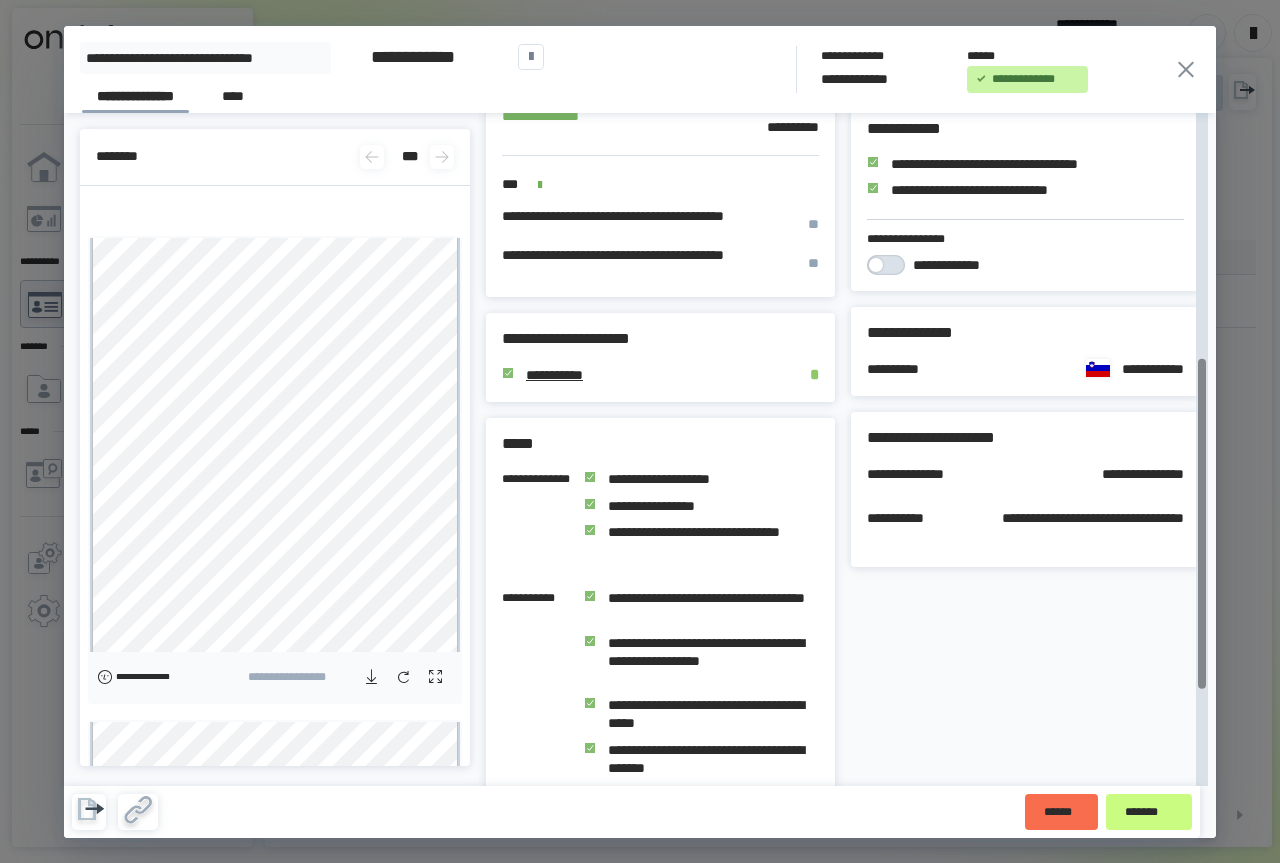 scroll, scrollTop: 500, scrollLeft: 0, axis: vertical 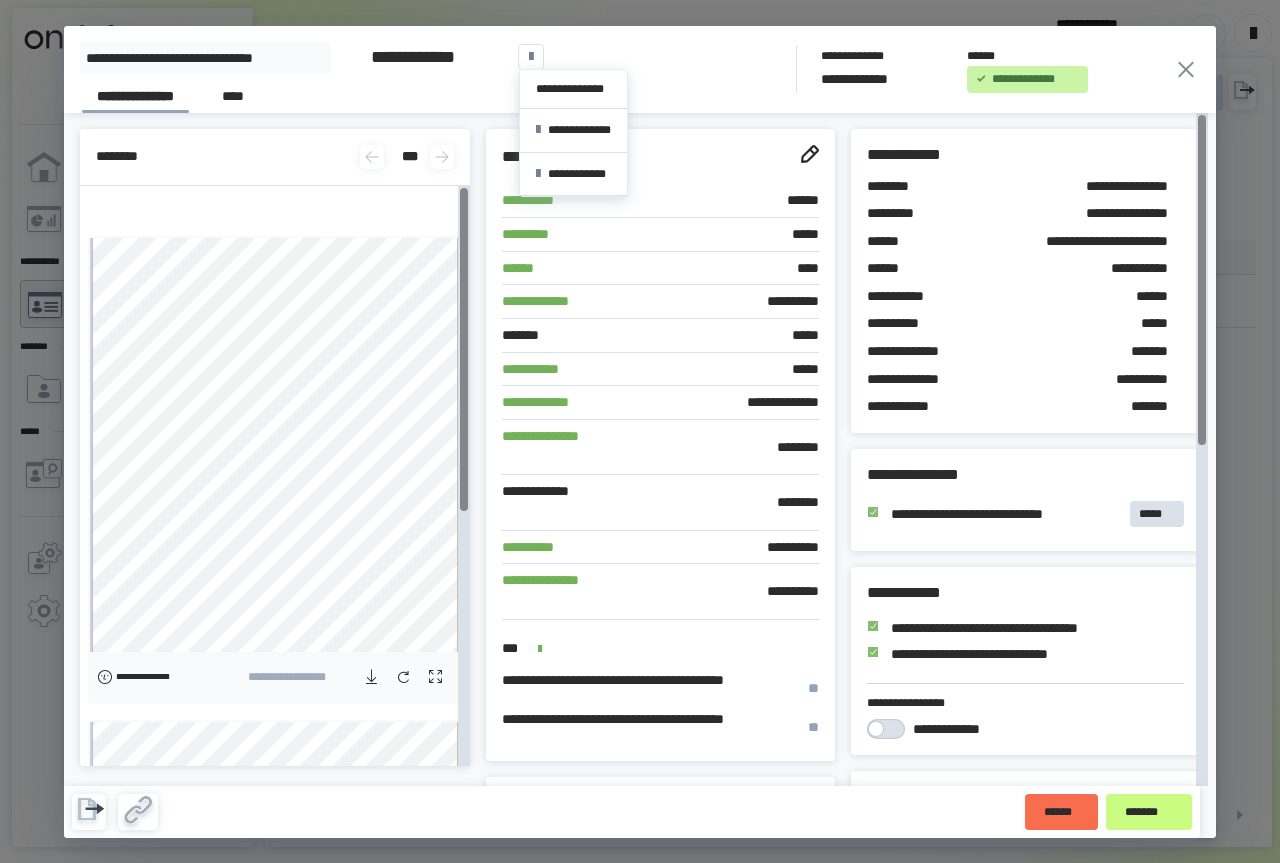 click at bounding box center [531, 57] 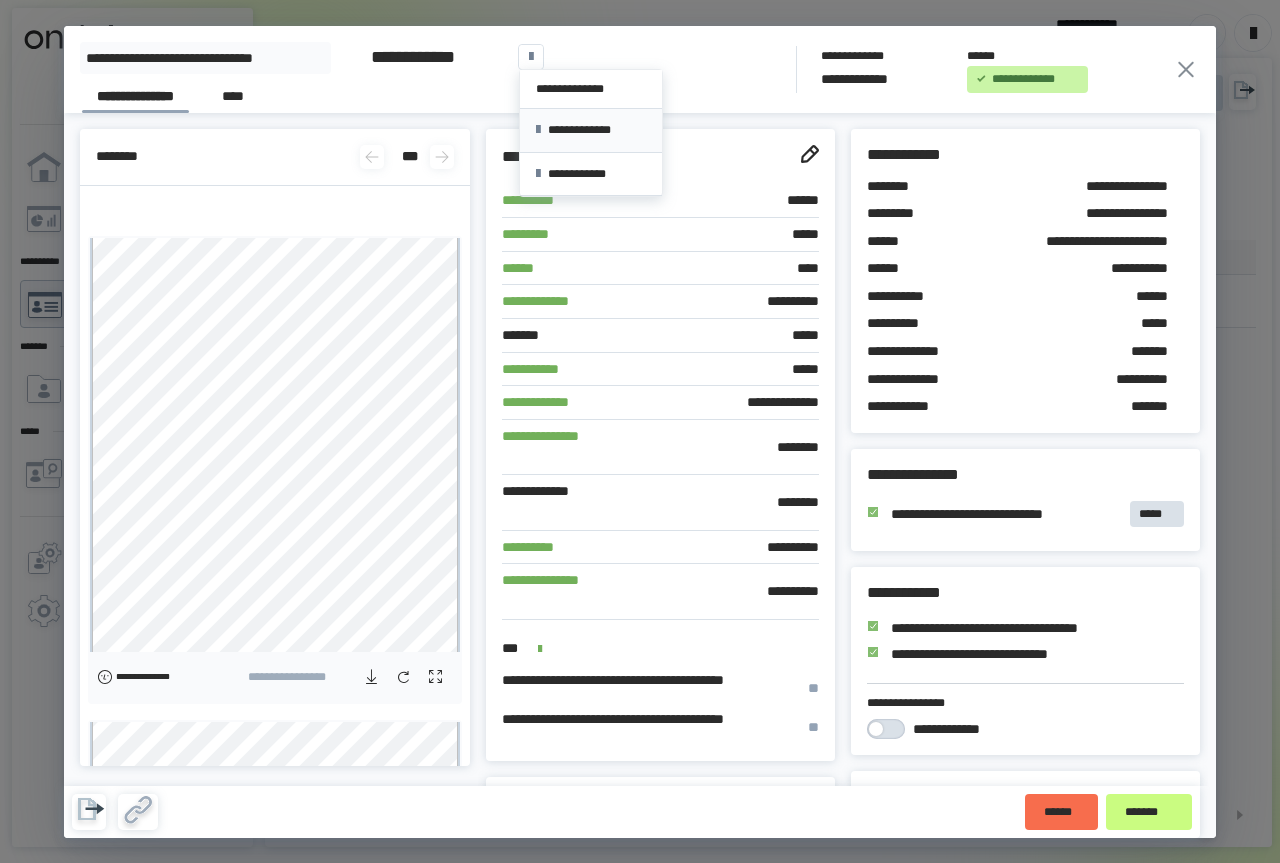 click on "**********" at bounding box center [591, 130] 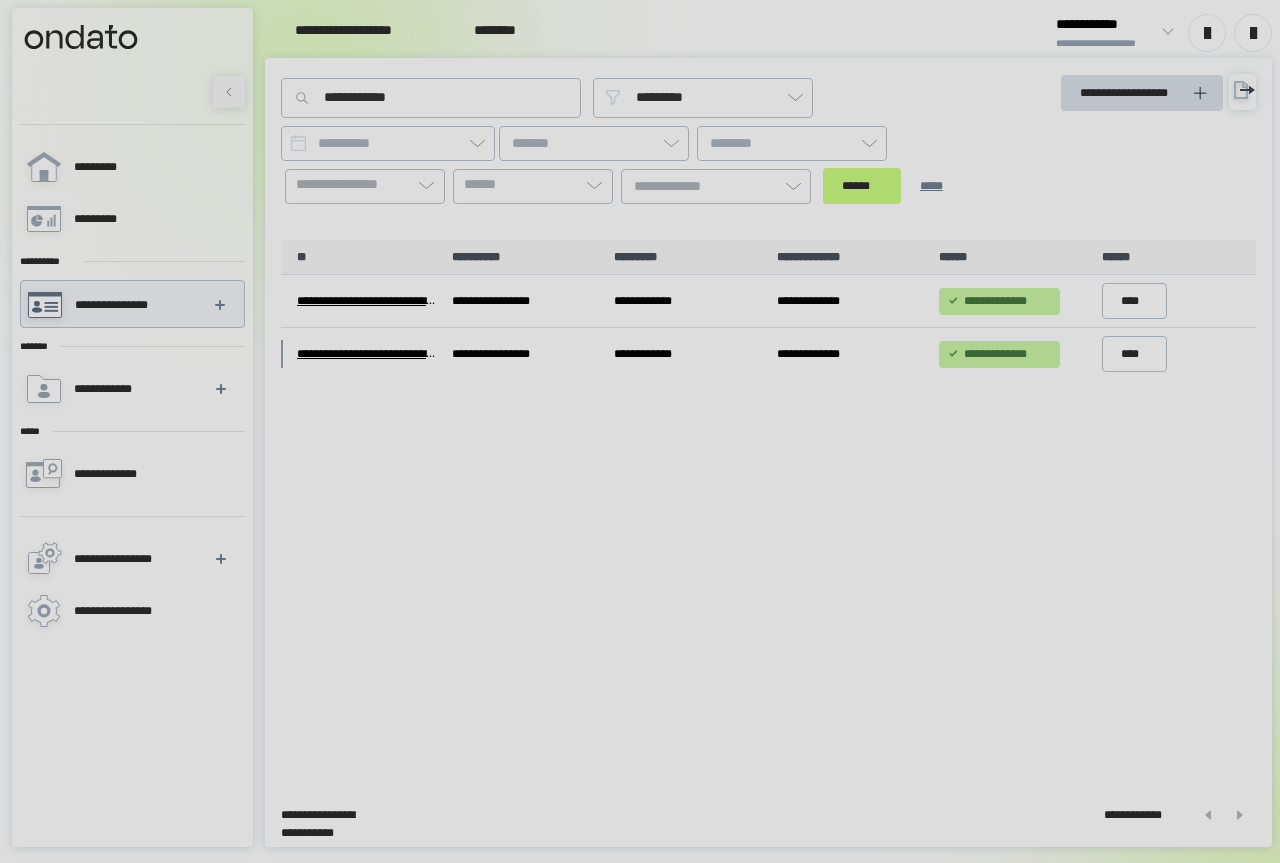 scroll, scrollTop: 0, scrollLeft: 0, axis: both 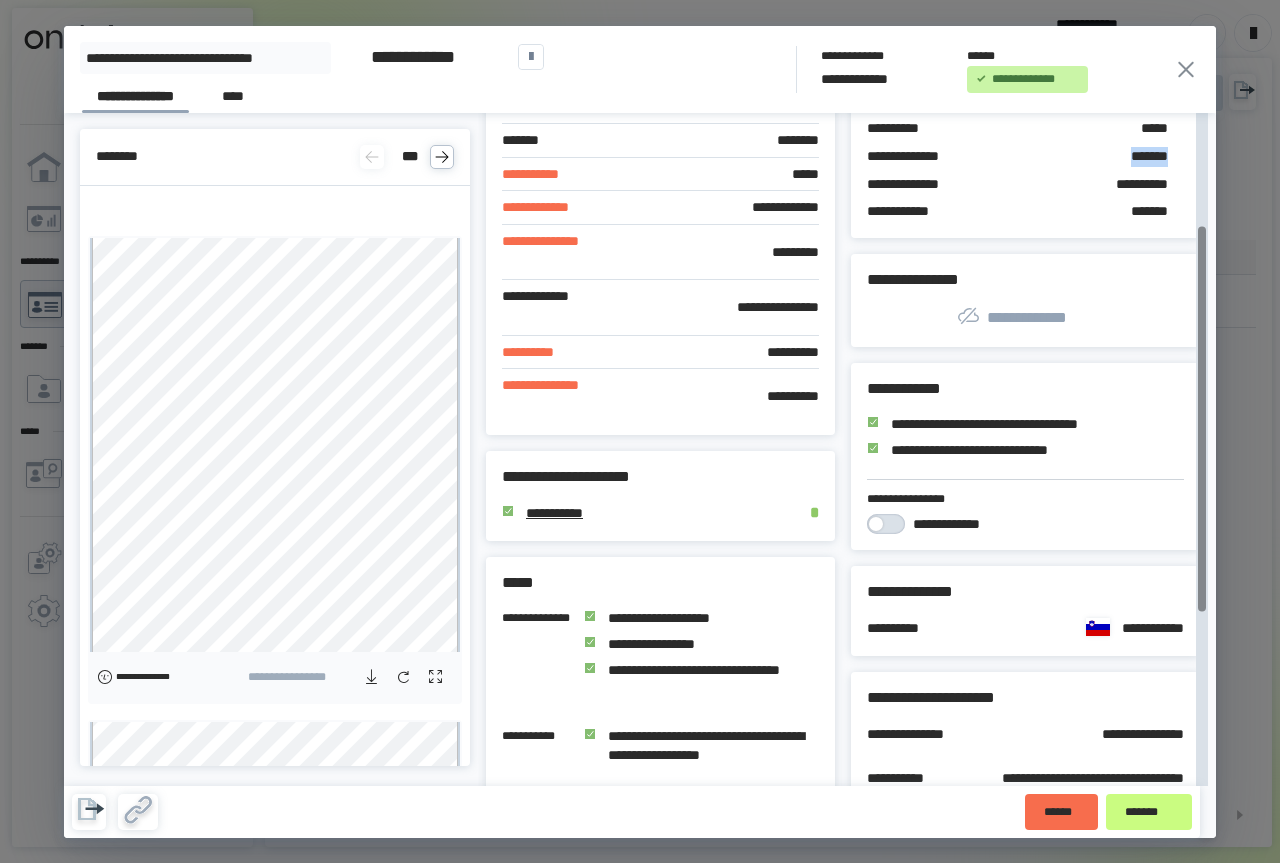 click 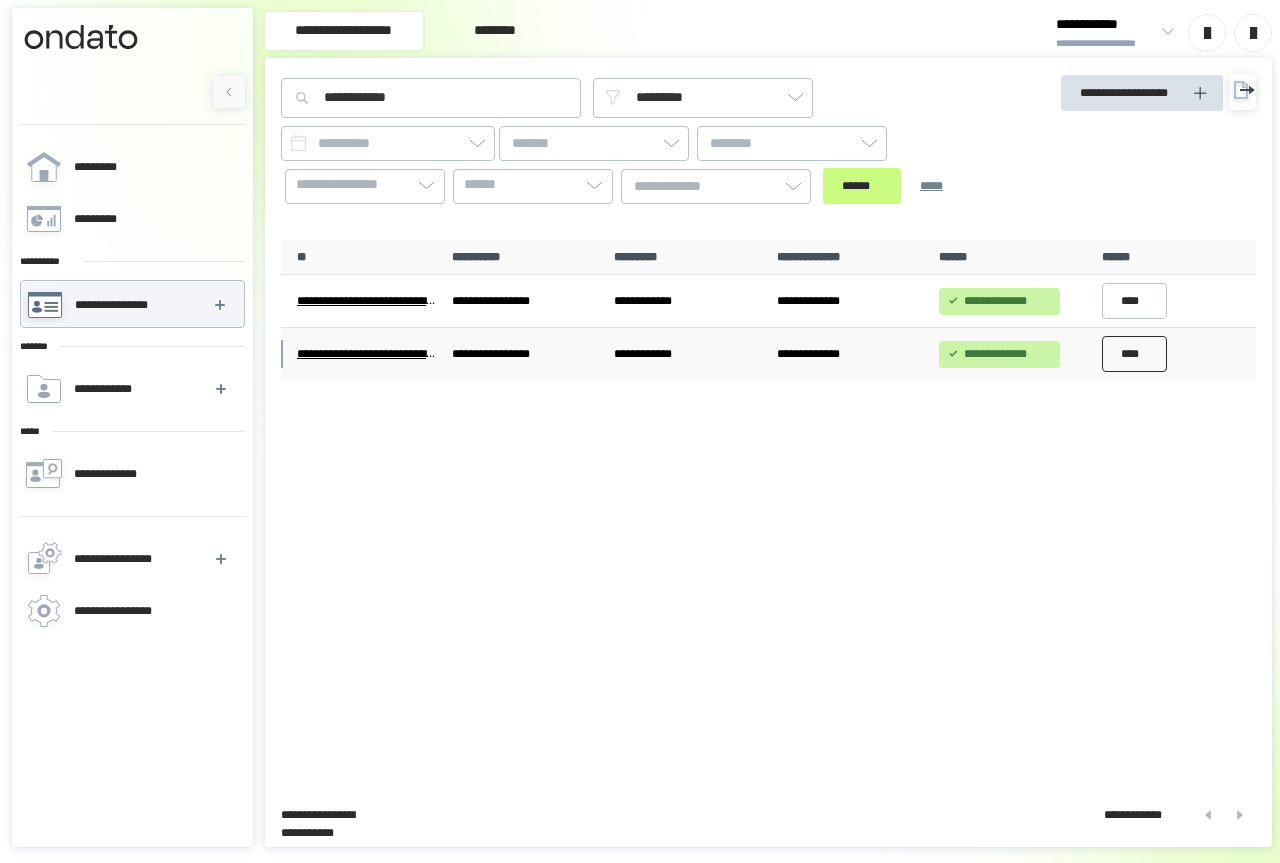 click on "****" at bounding box center [1135, 354] 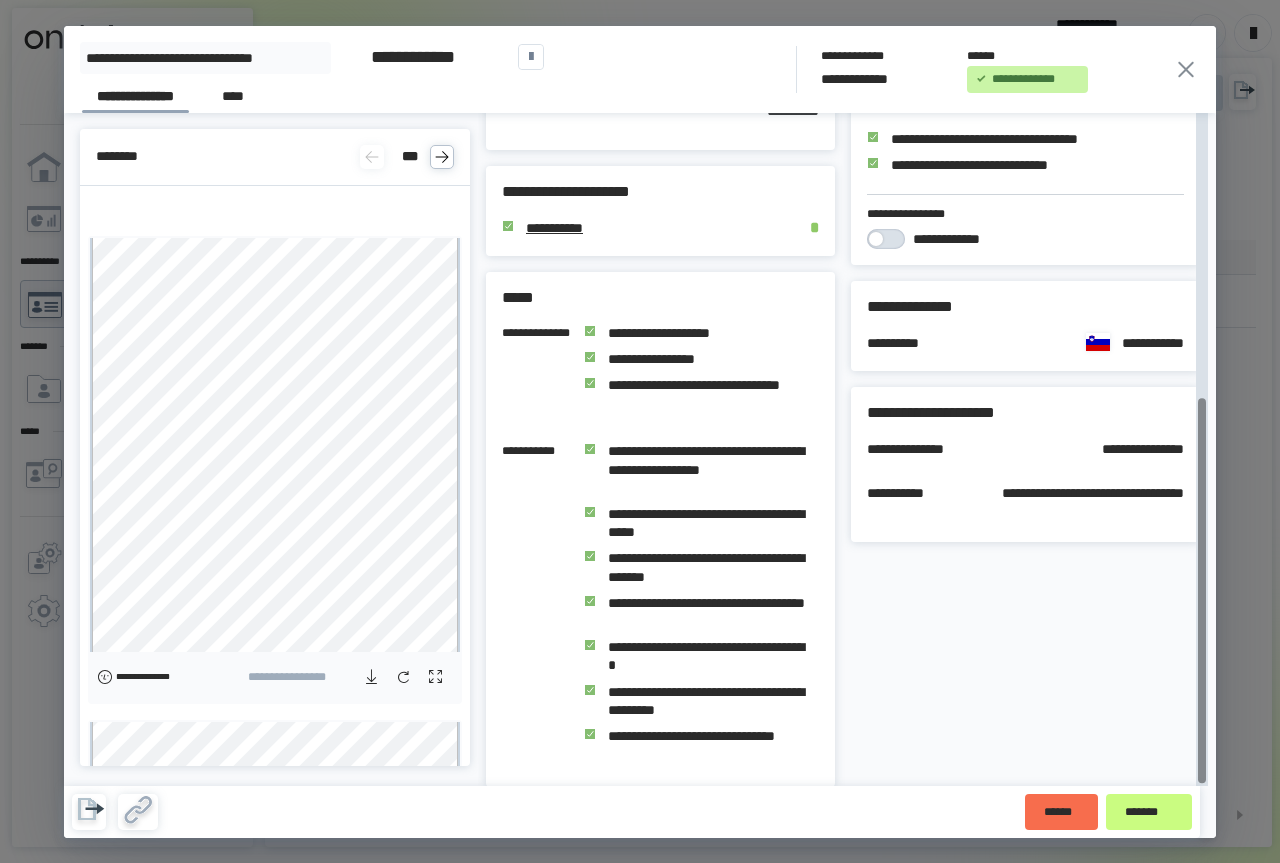 scroll, scrollTop: 495, scrollLeft: 0, axis: vertical 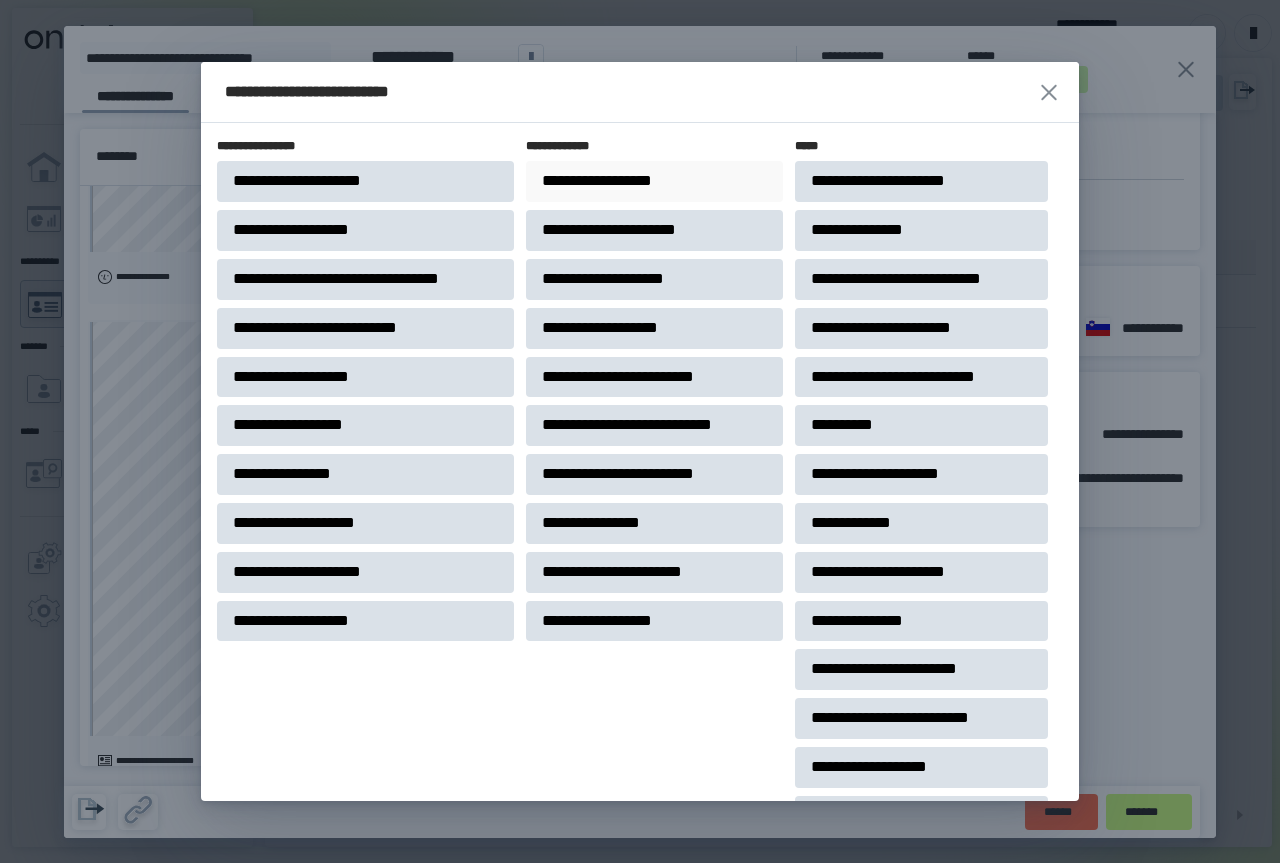 click on "**********" at bounding box center (610, 181) 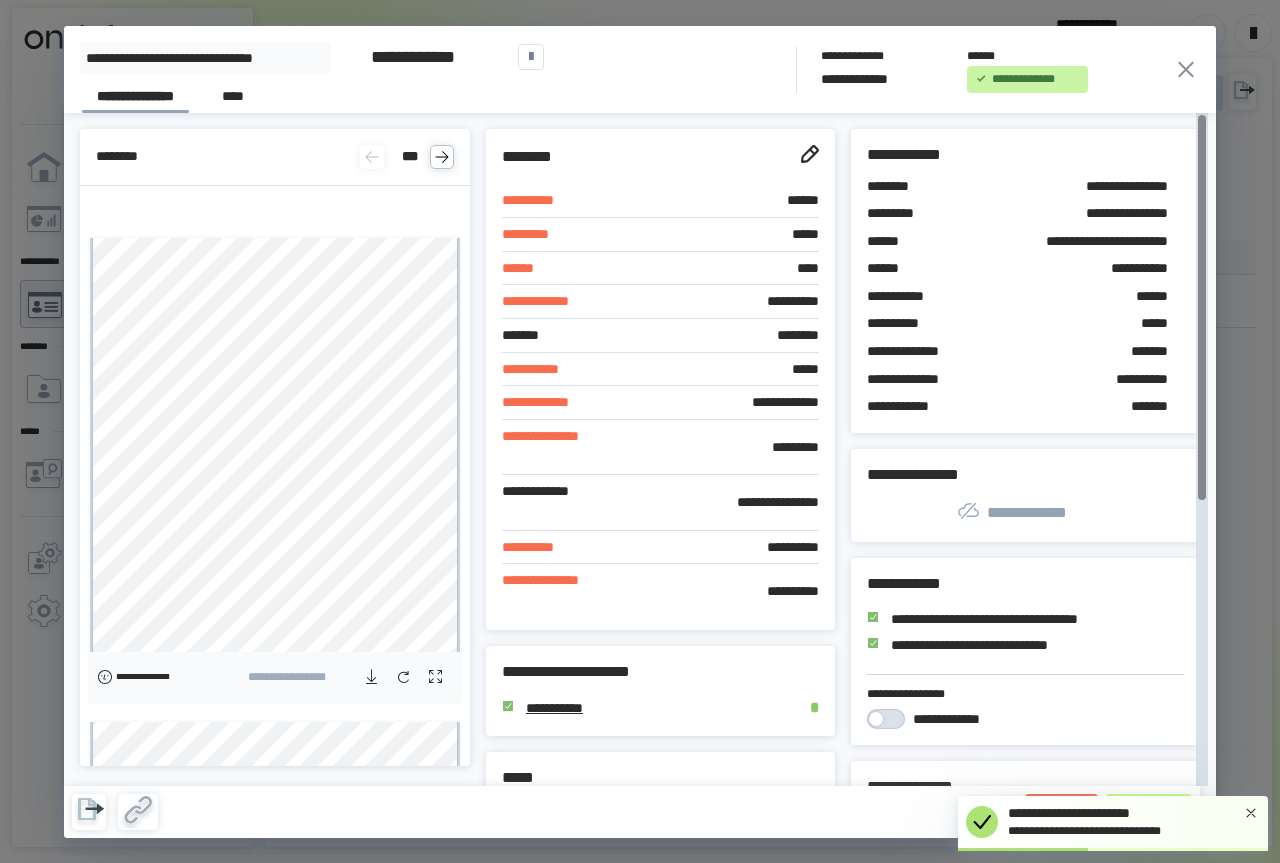 click 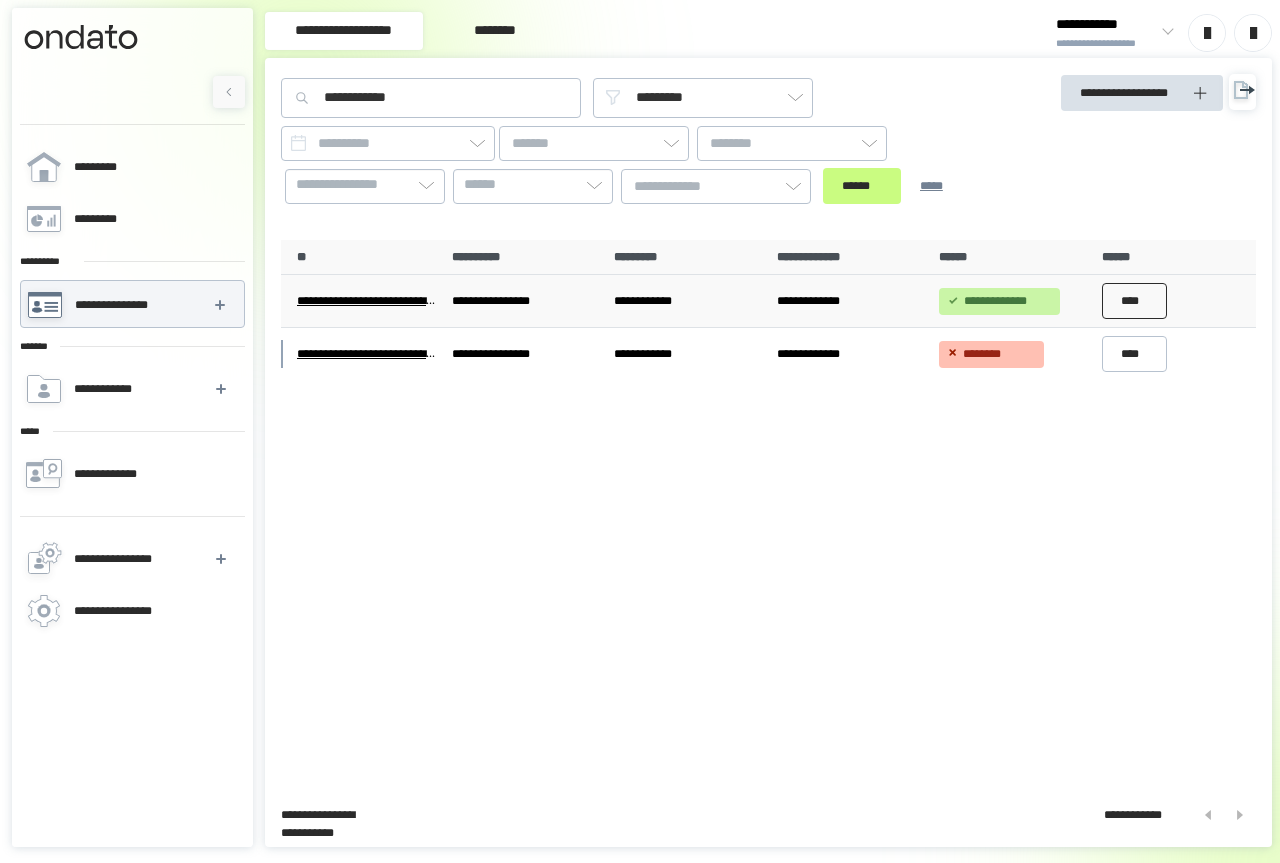 click on "****" at bounding box center (1135, 301) 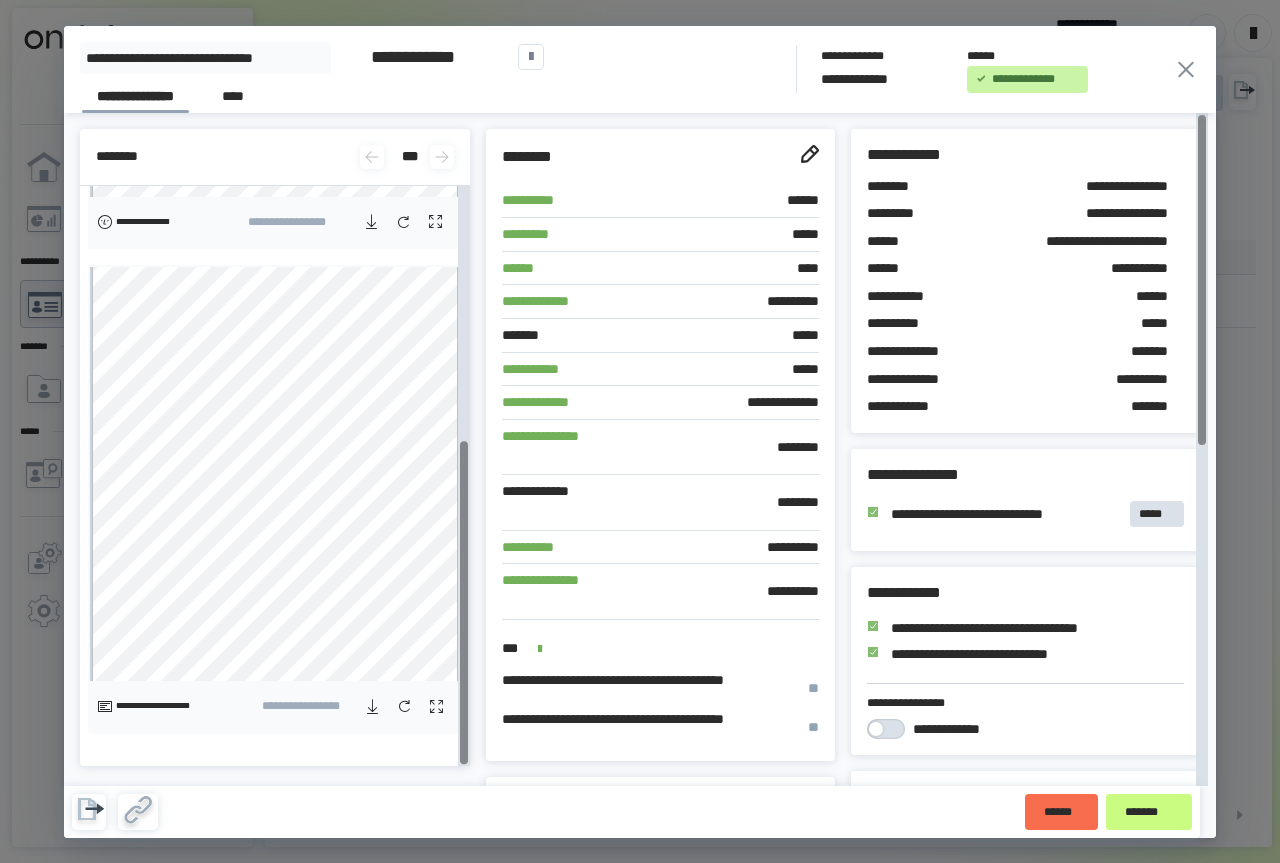 scroll, scrollTop: 0, scrollLeft: 0, axis: both 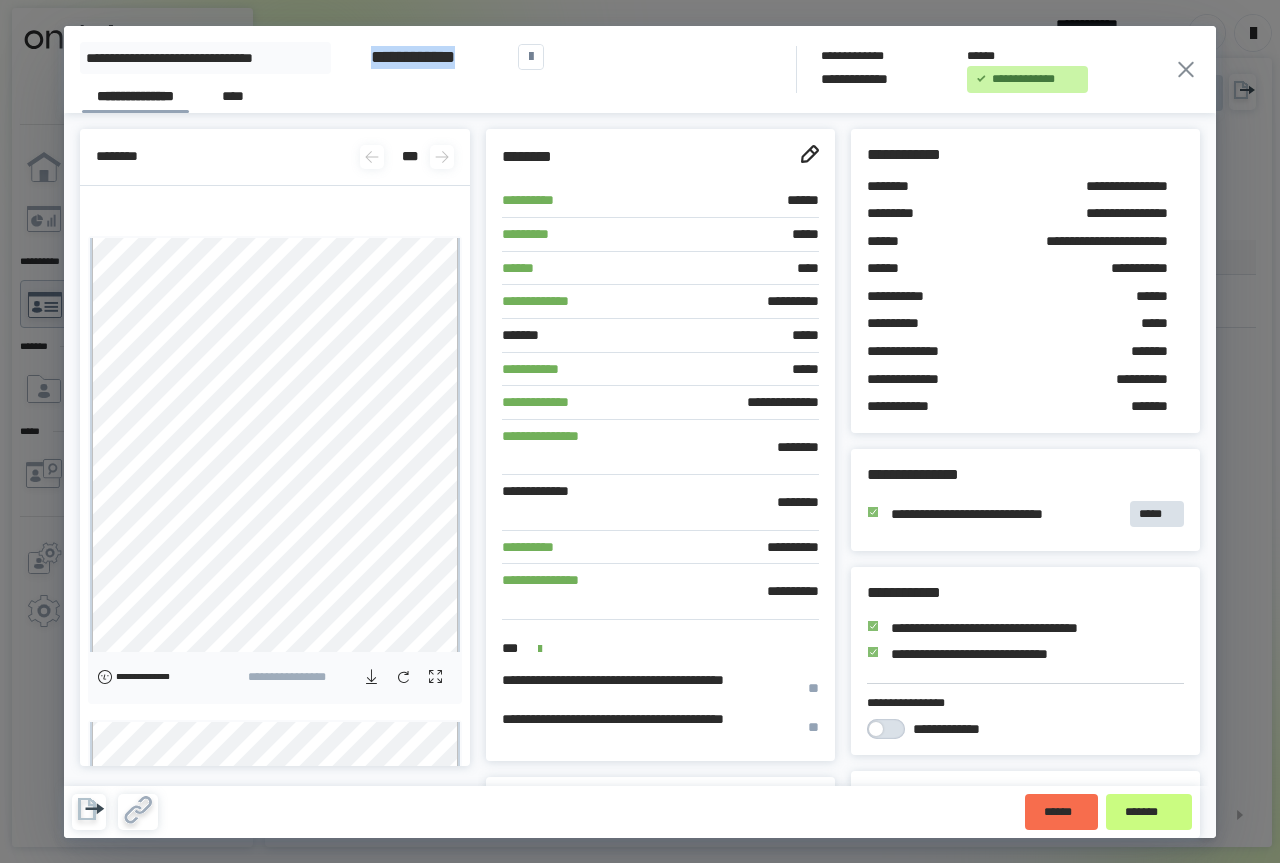 drag, startPoint x: 501, startPoint y: 58, endPoint x: 371, endPoint y: 61, distance: 130.0346 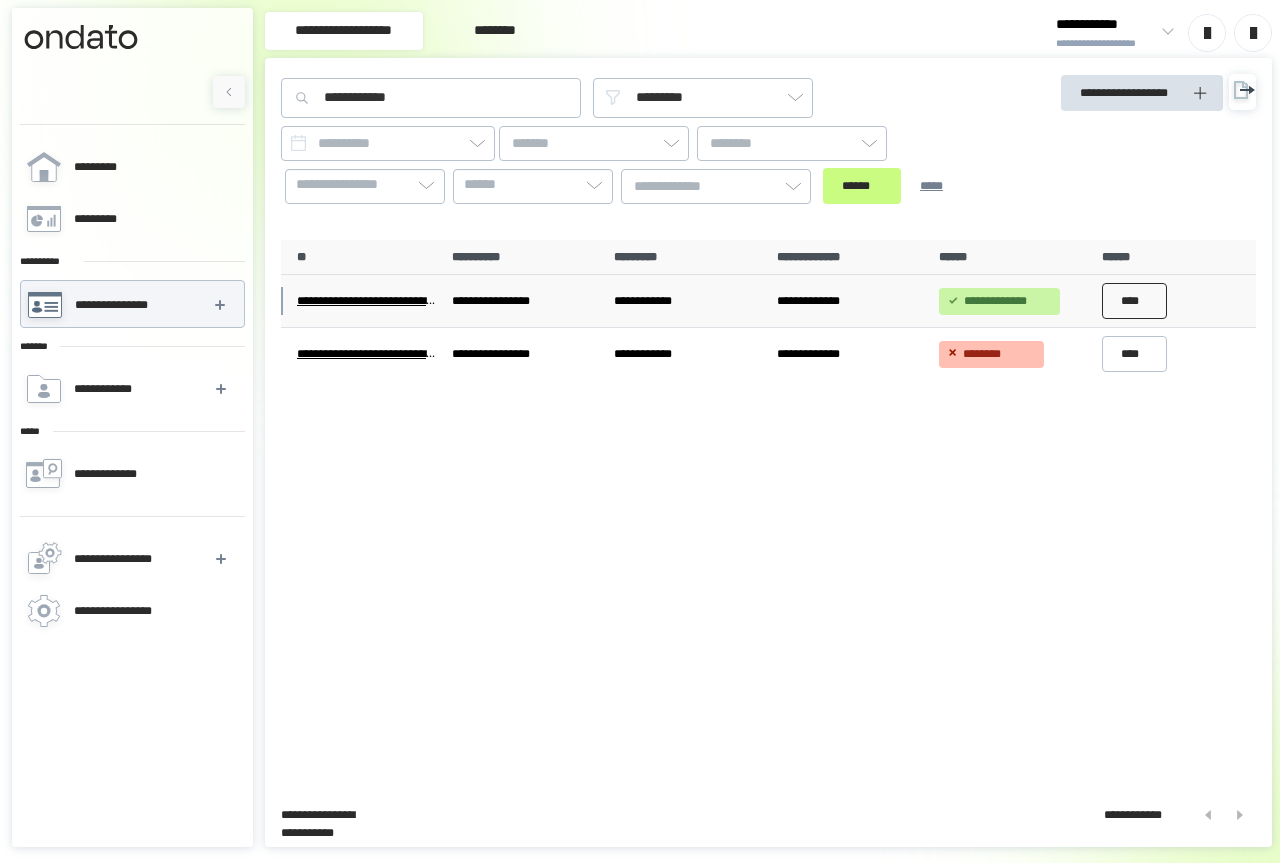 click on "****" at bounding box center [1135, 301] 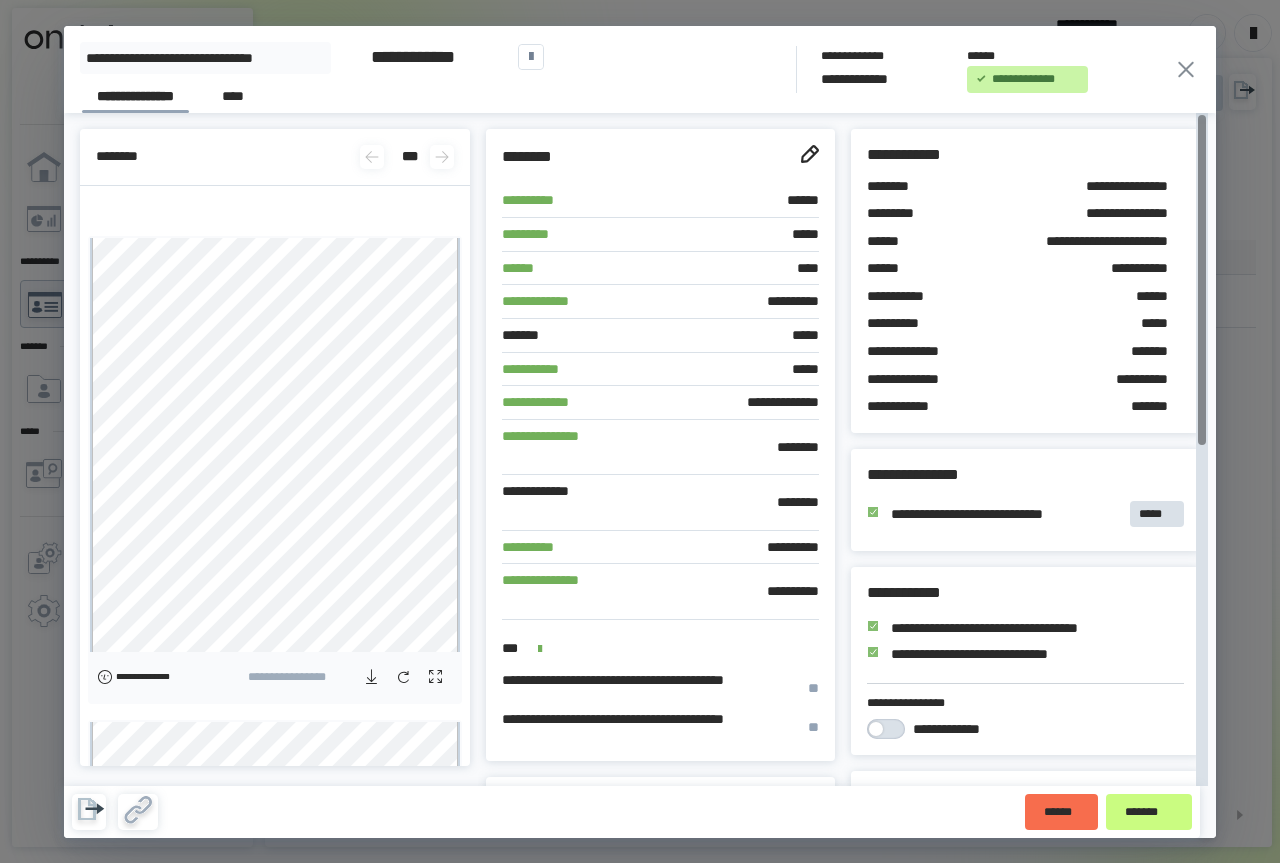 click 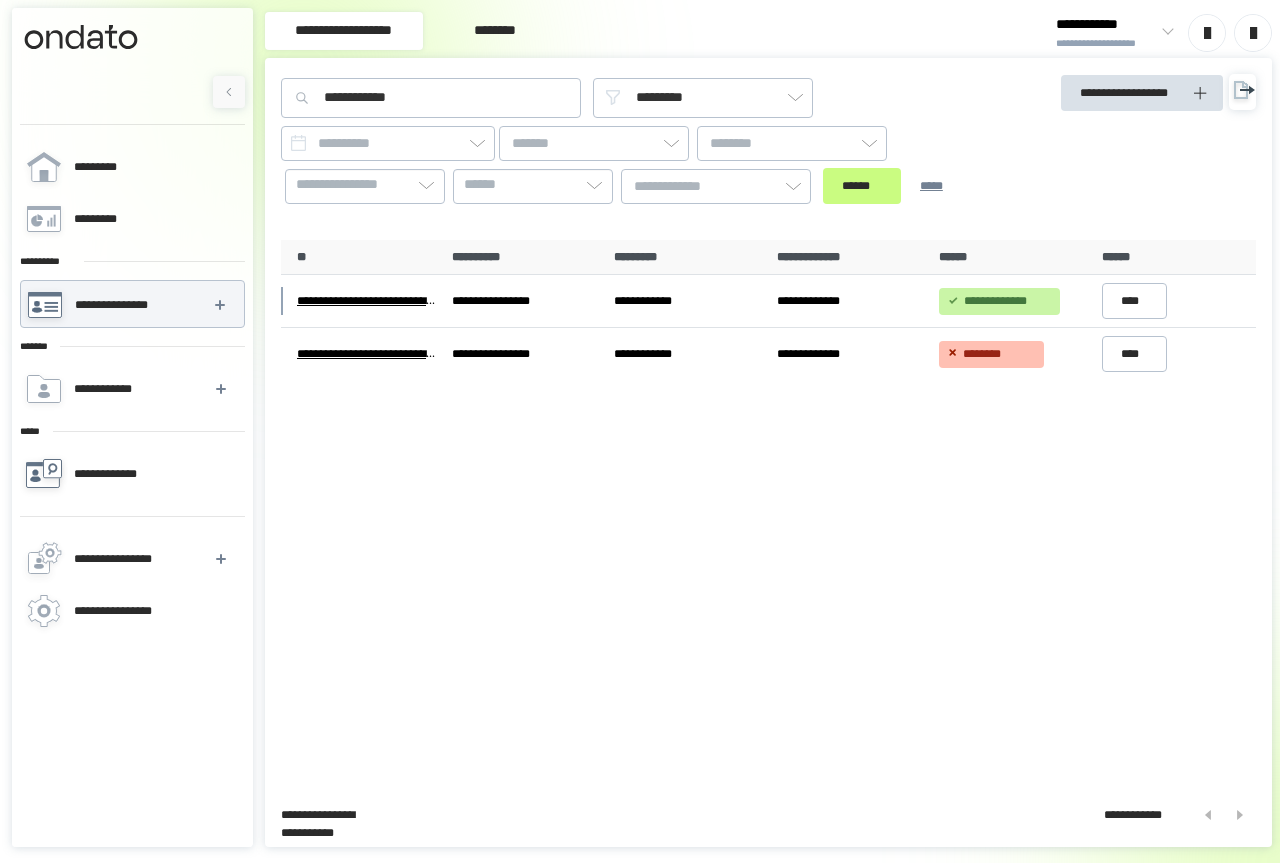 click on "**********" at bounding box center (117, 474) 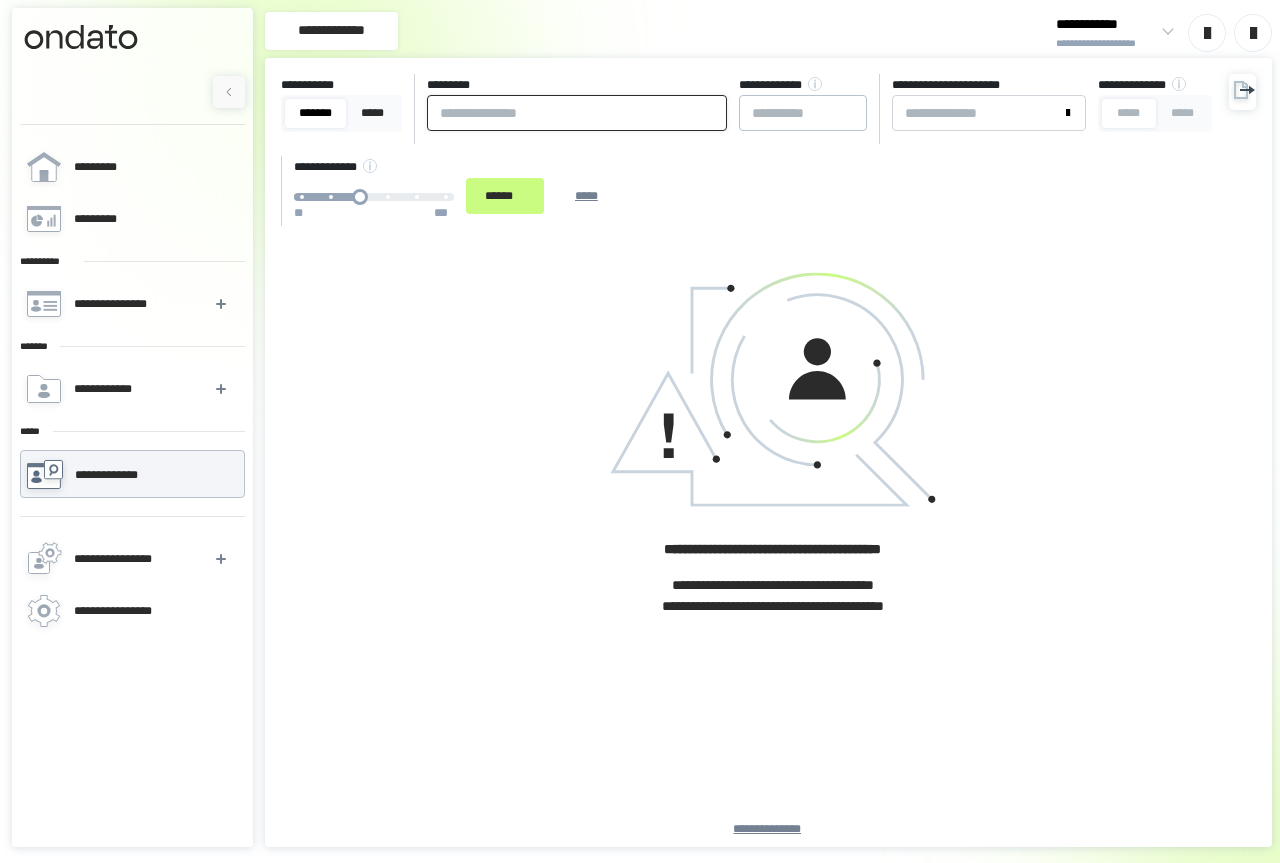 click at bounding box center [577, 113] 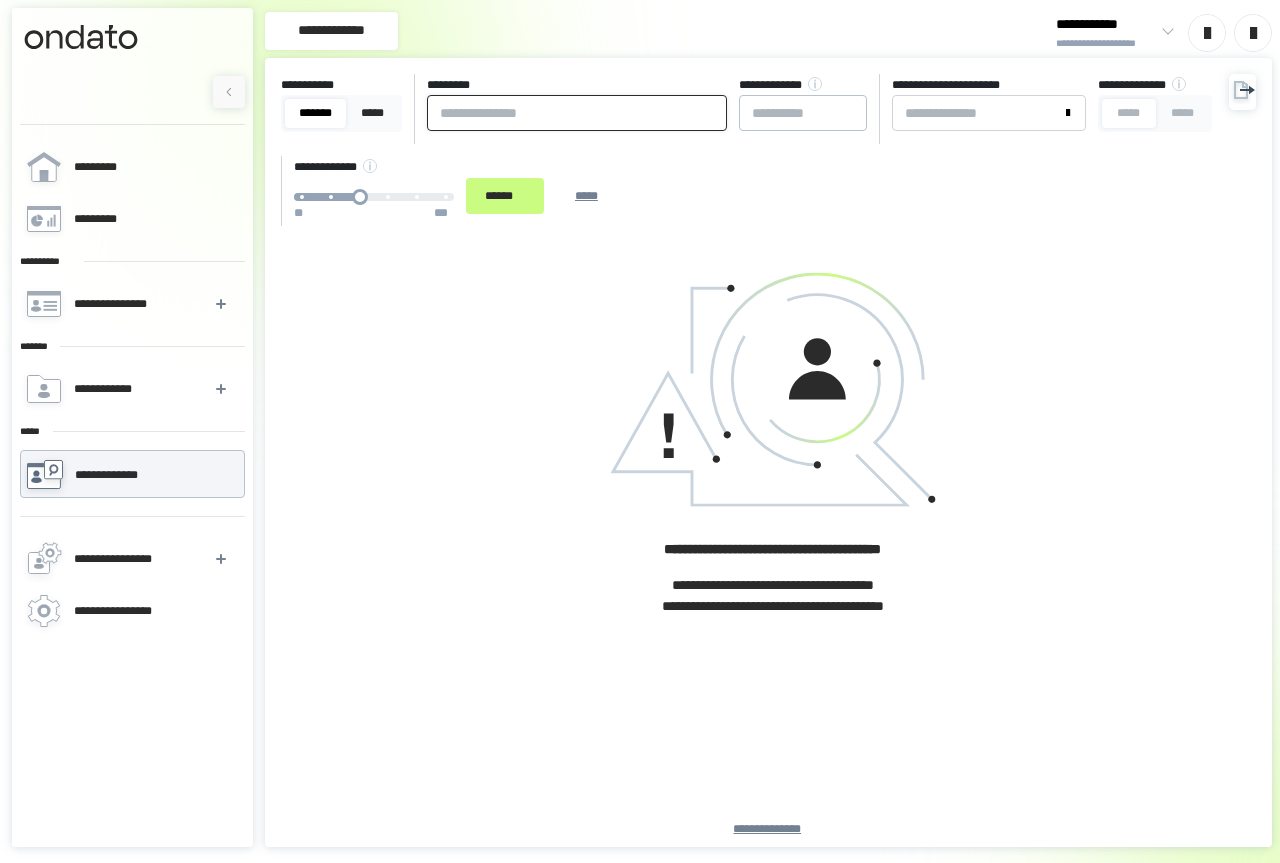 paste on "**********" 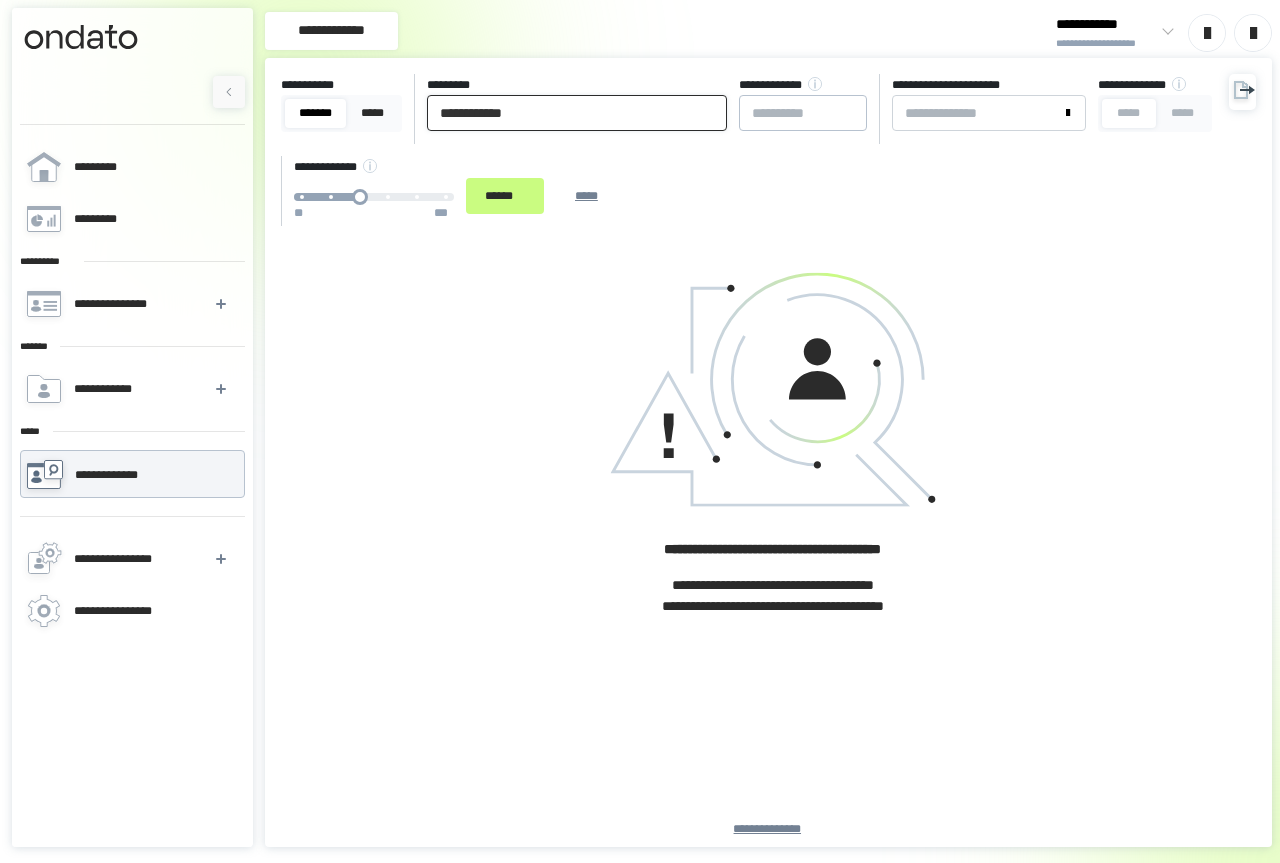 type on "**********" 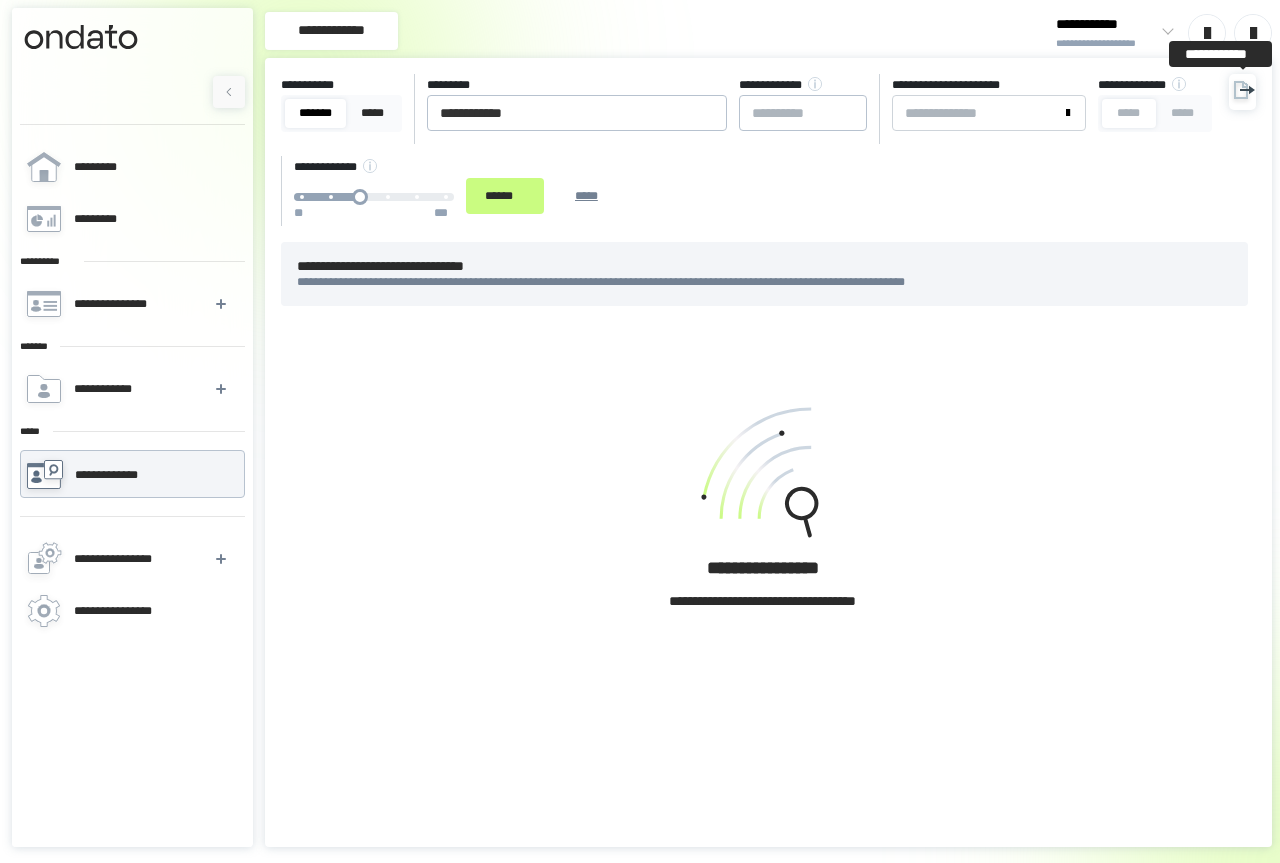 click 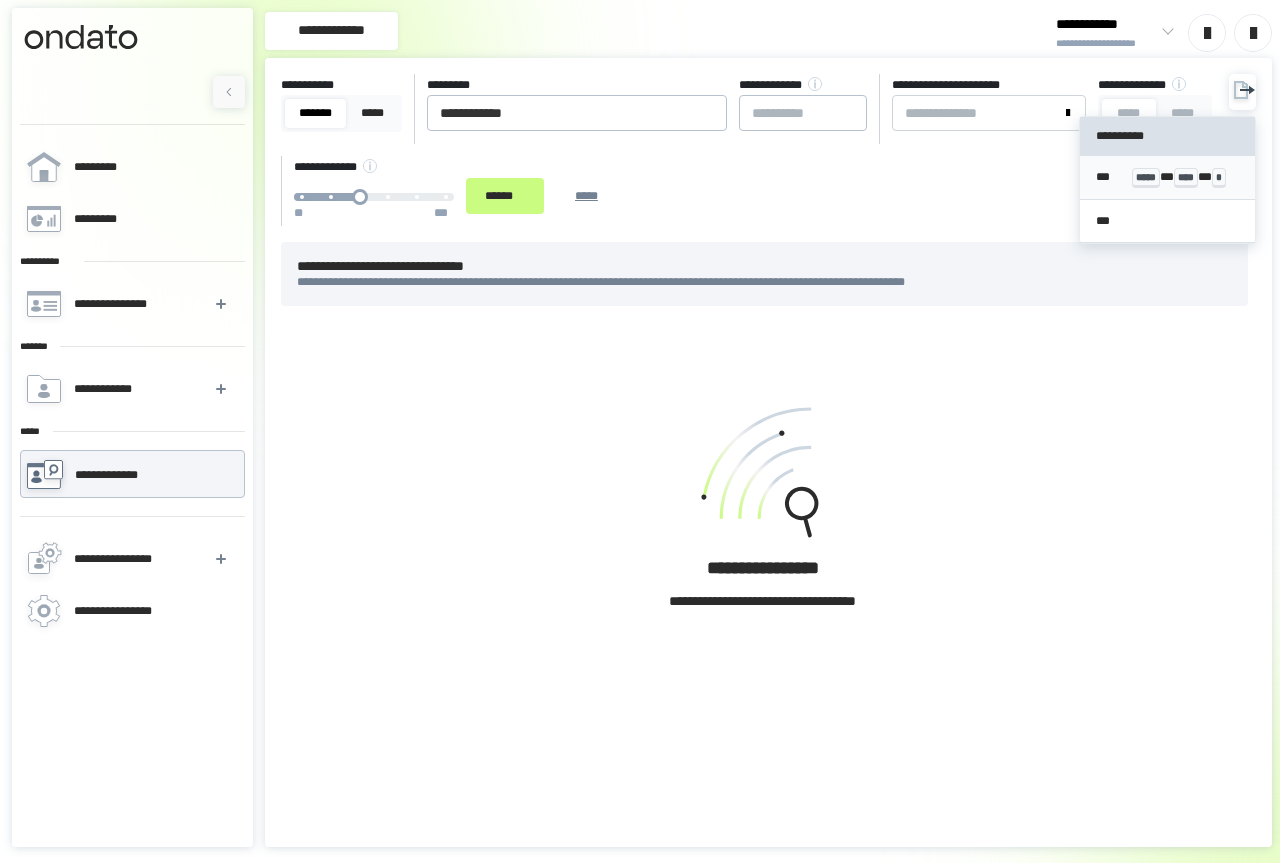 click on "*** ***** * **** *   *" at bounding box center (1167, 177) 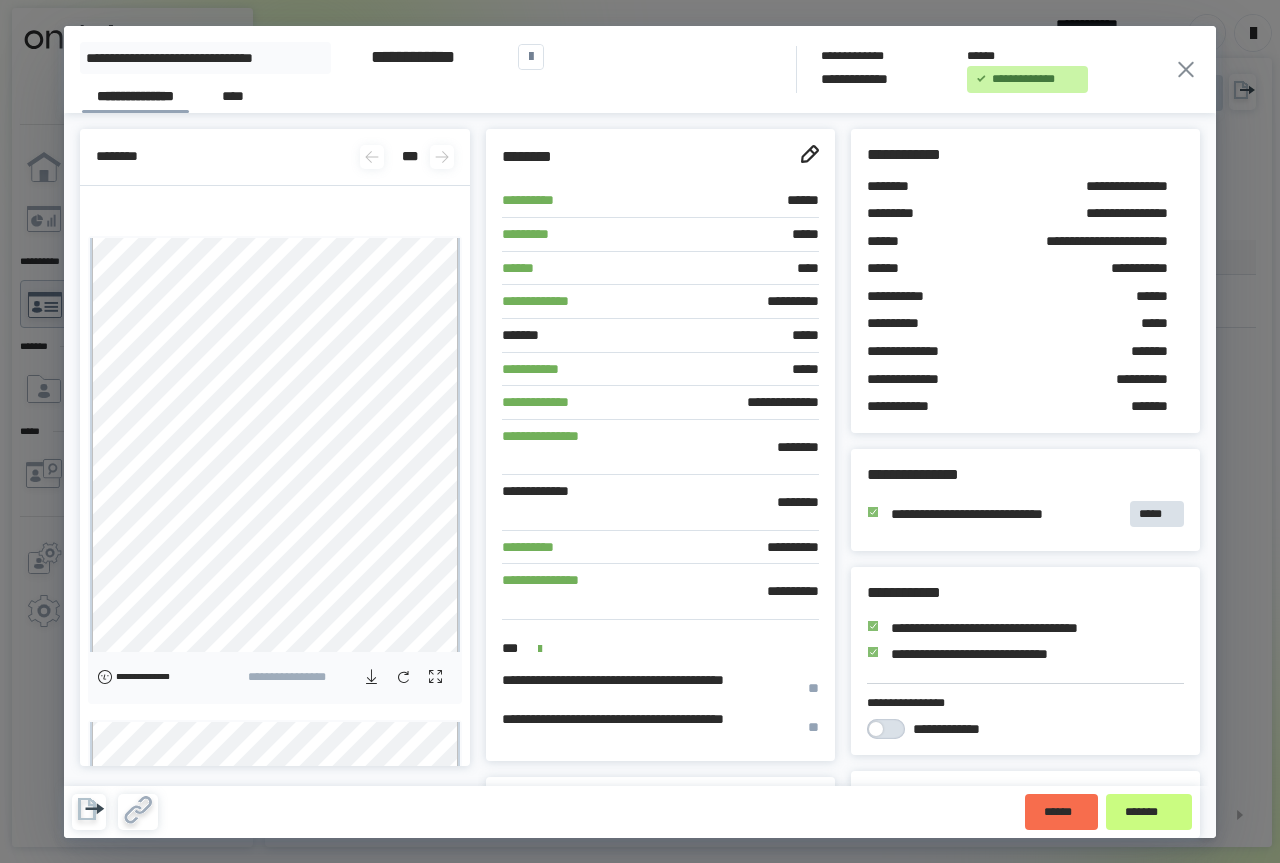scroll, scrollTop: 0, scrollLeft: 0, axis: both 